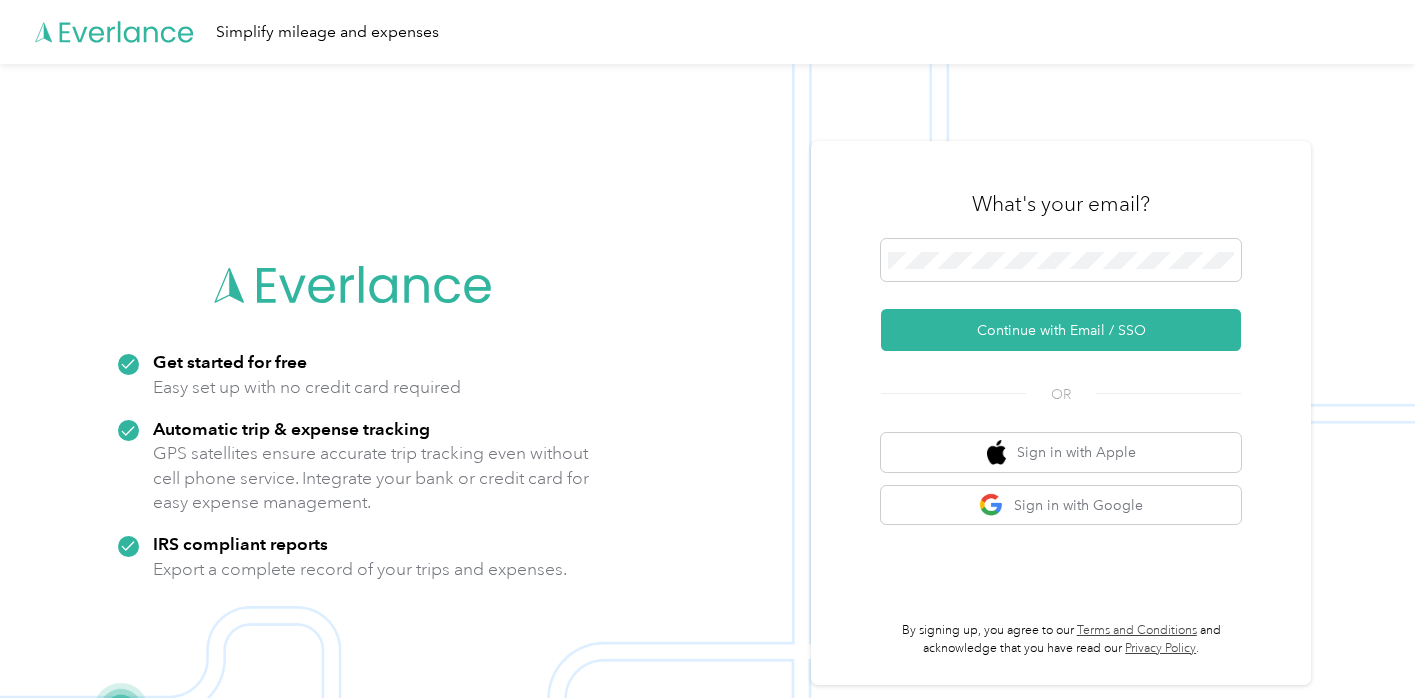 scroll, scrollTop: 0, scrollLeft: 0, axis: both 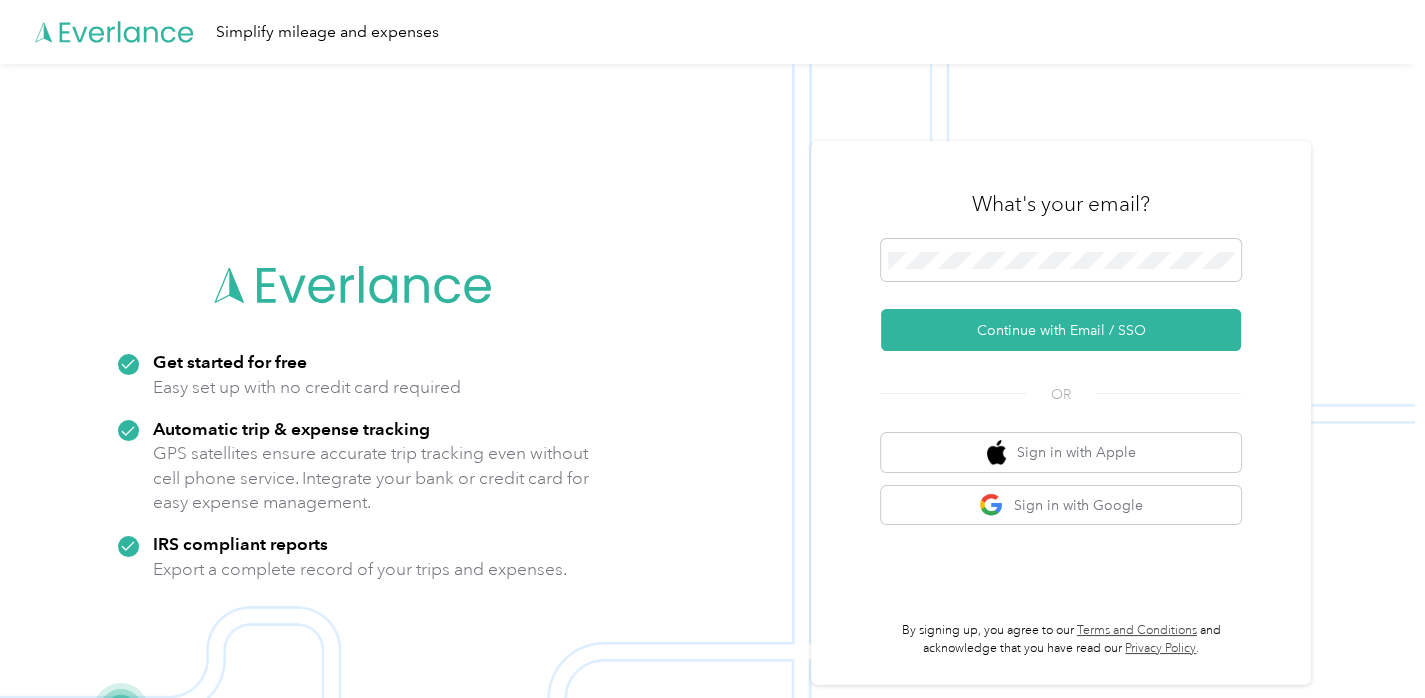 click on "What's your email? Continue with Email / SSO OR Sign in with Apple Sign in with Google By signing up, you agree to our   Terms and Conditions   and acknowledge that you have read our   Privacy Policy ." at bounding box center (1061, 413) 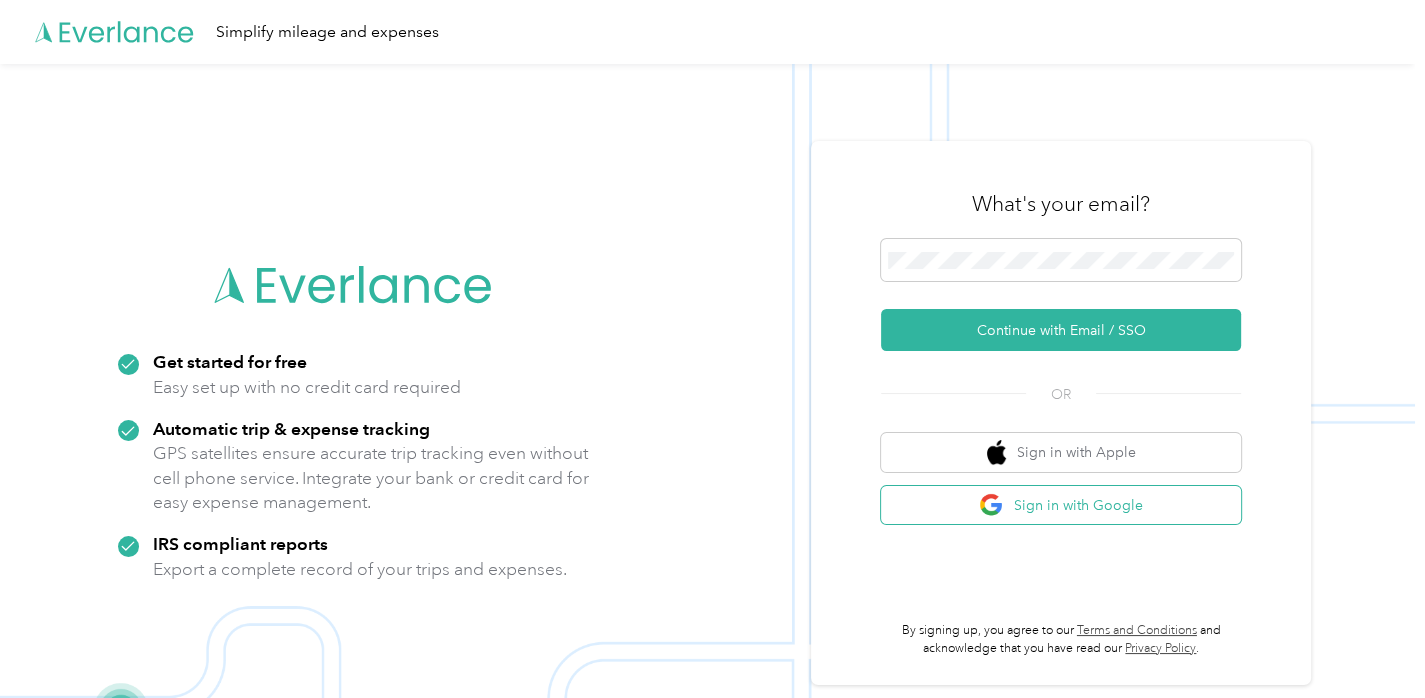 click on "Sign in with Google" at bounding box center (1061, 505) 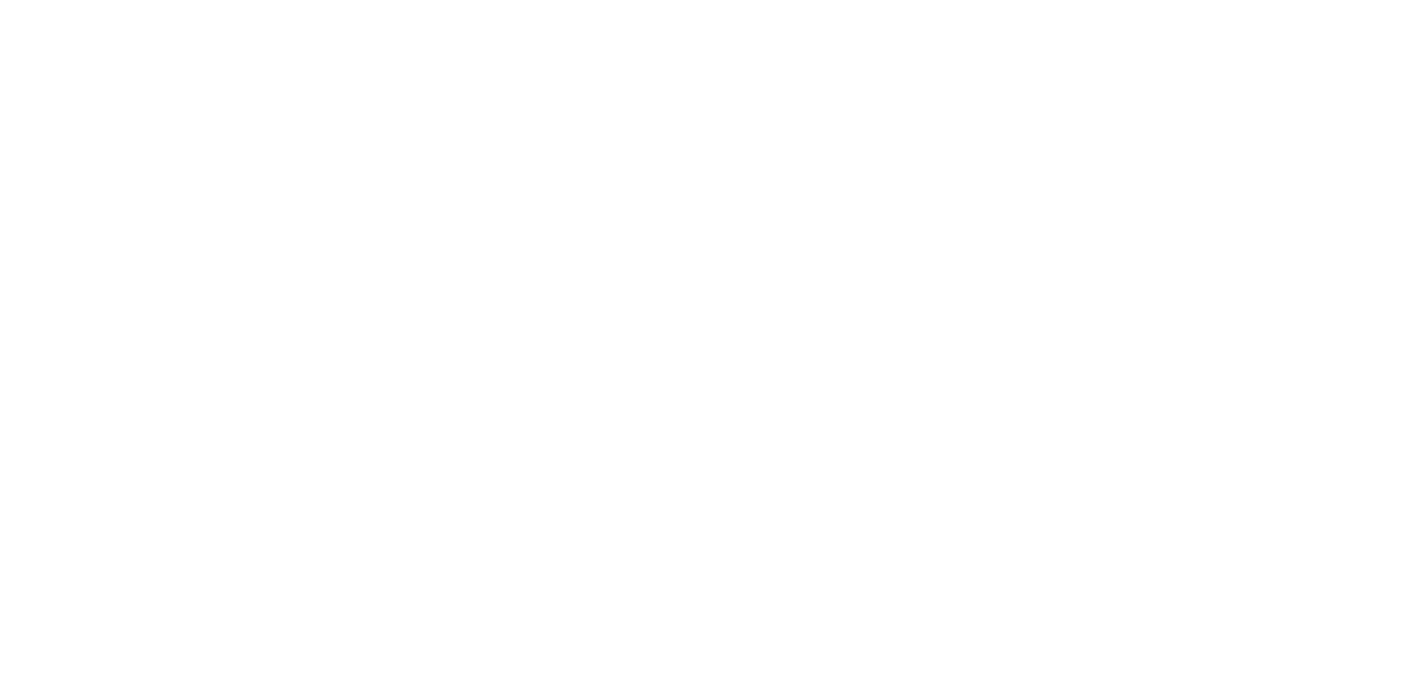 scroll, scrollTop: 0, scrollLeft: 0, axis: both 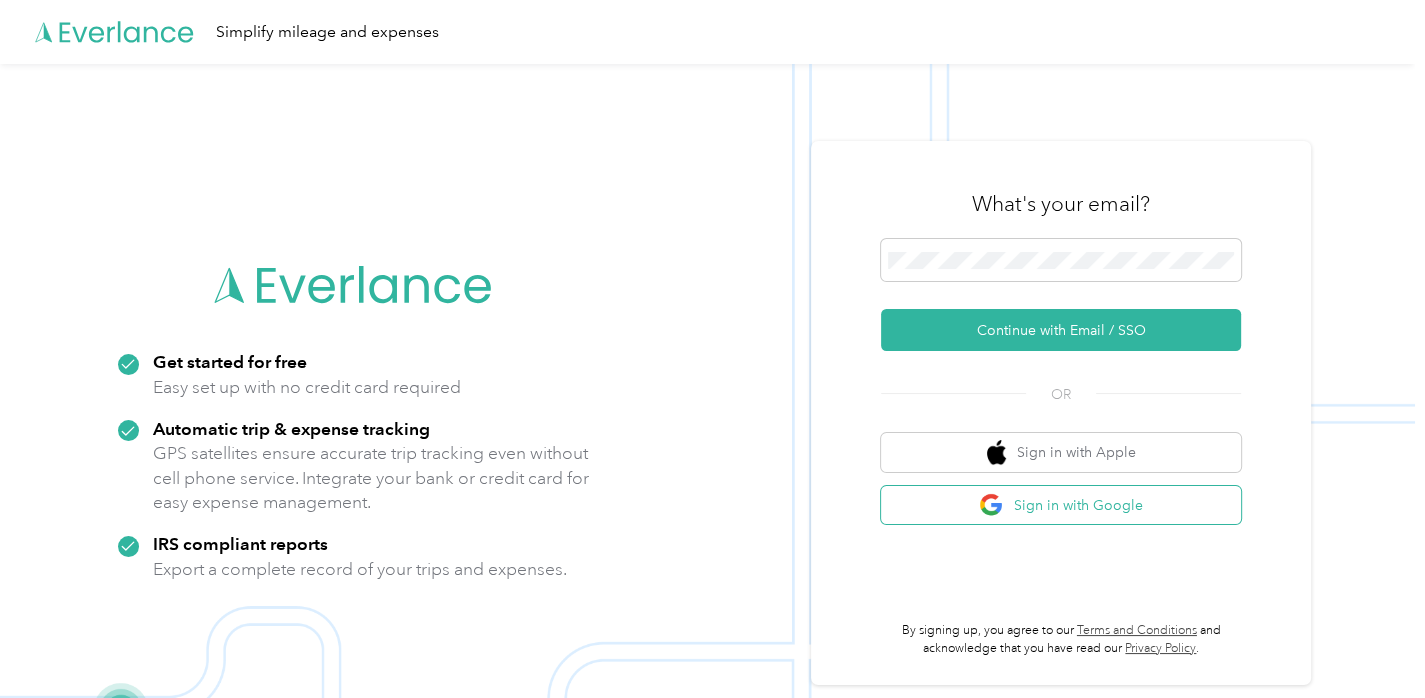 click on "Sign in with Google" at bounding box center [1061, 505] 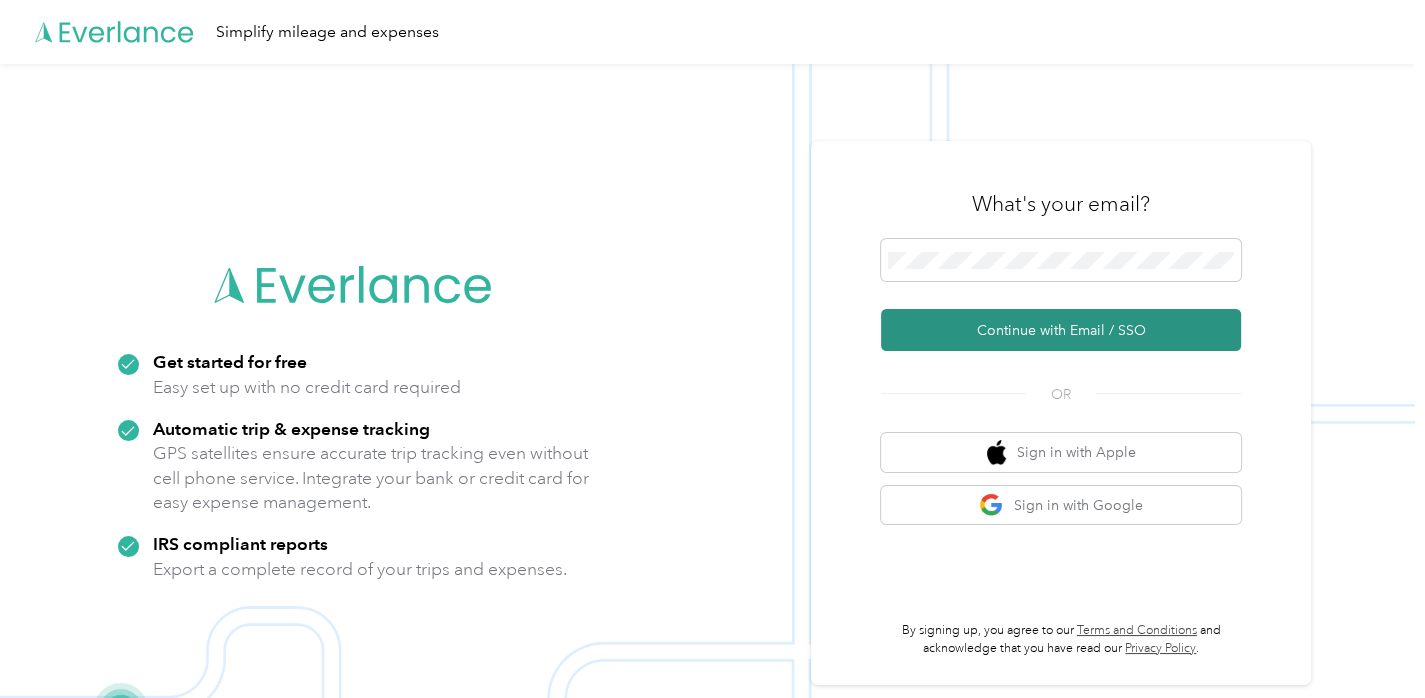 click on "Continue with Email / SSO" at bounding box center (1061, 330) 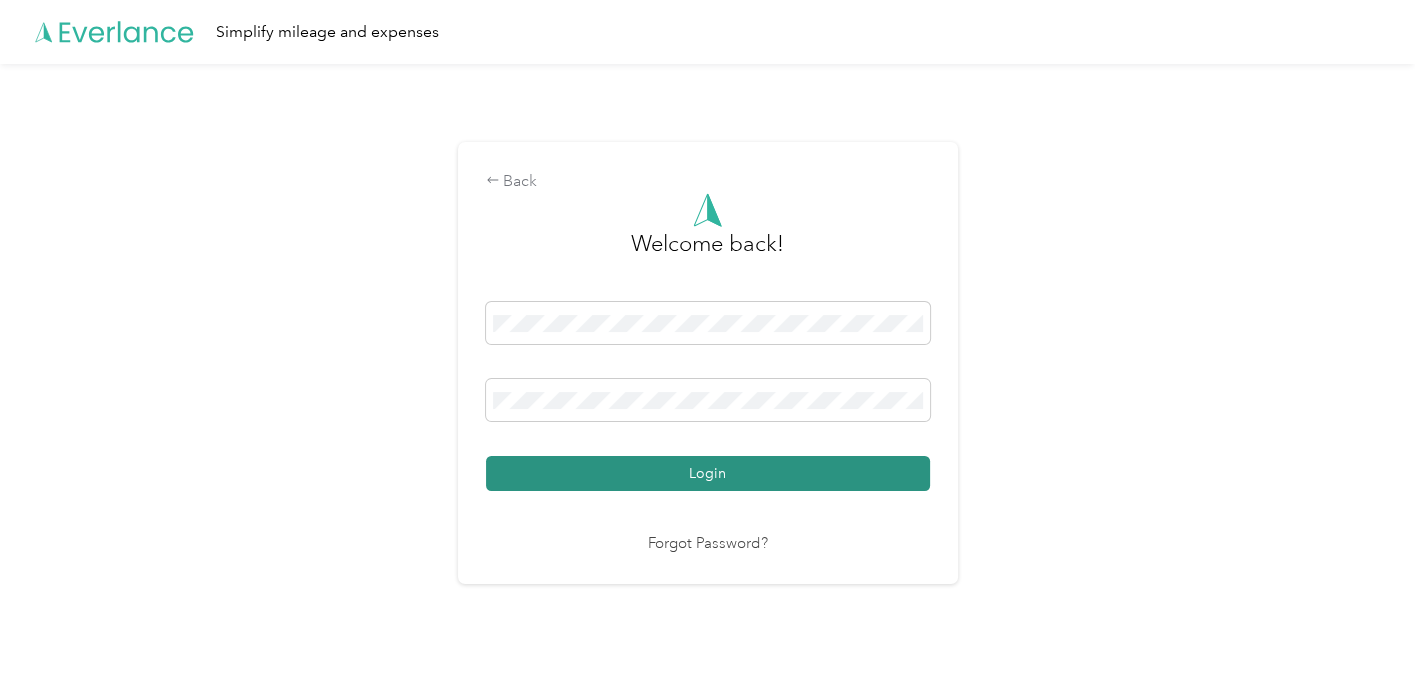 click on "Login" at bounding box center [708, 473] 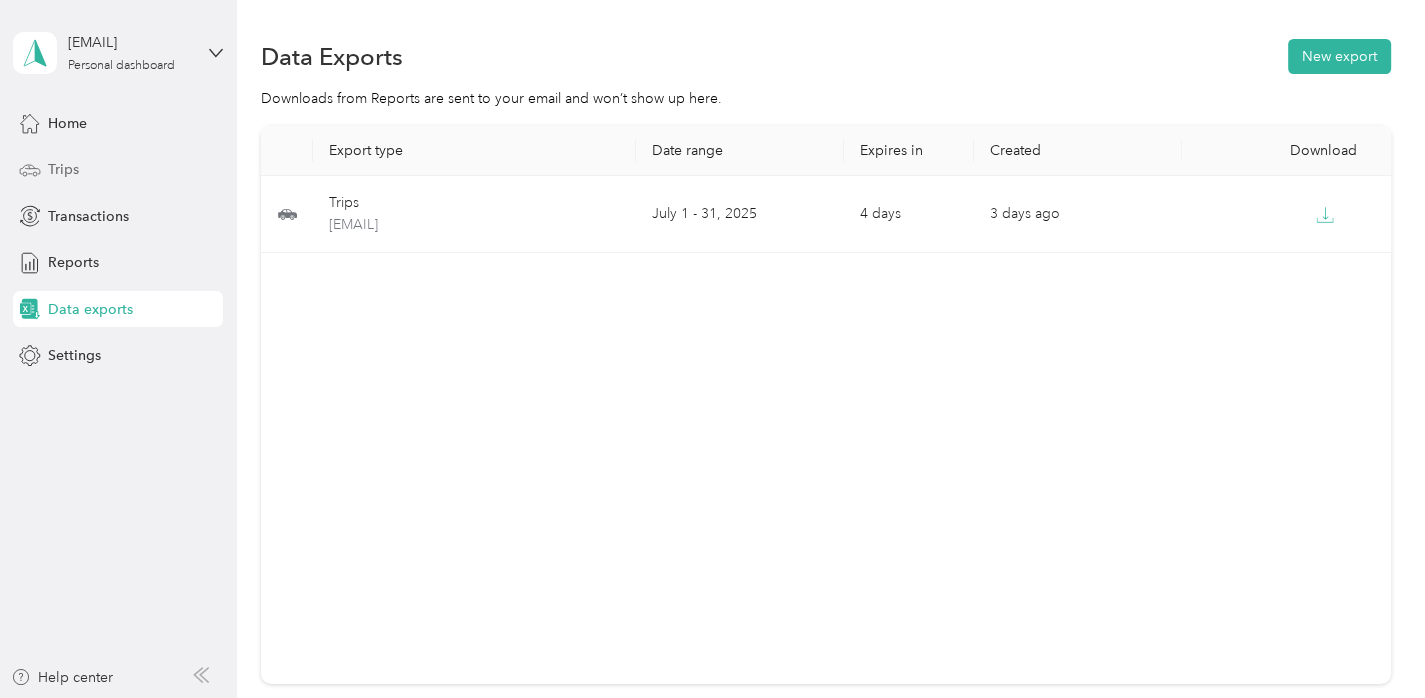 click on "Trips" at bounding box center (63, 169) 